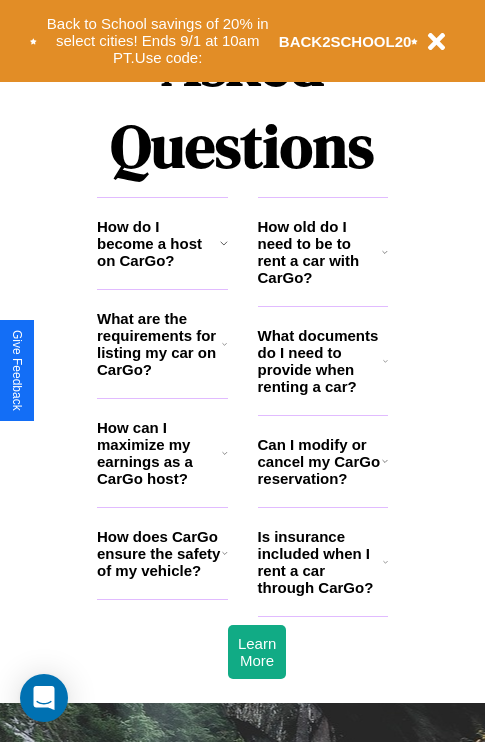 scroll, scrollTop: 2423, scrollLeft: 0, axis: vertical 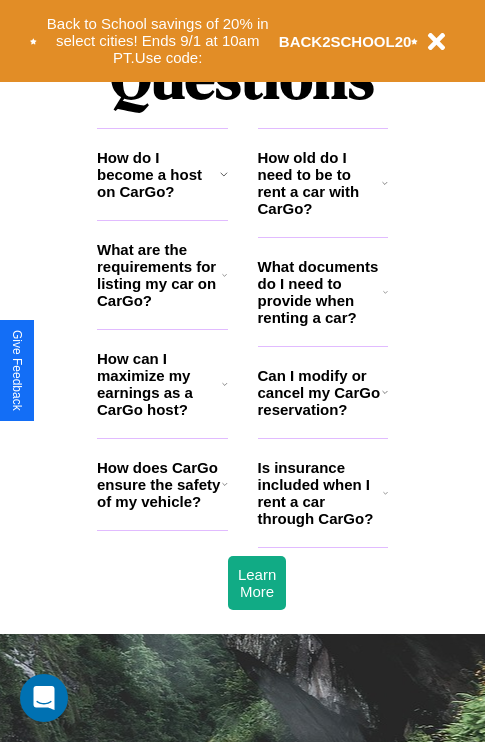click on "How old do I need to be to rent a car with CarGo?" at bounding box center (320, 183) 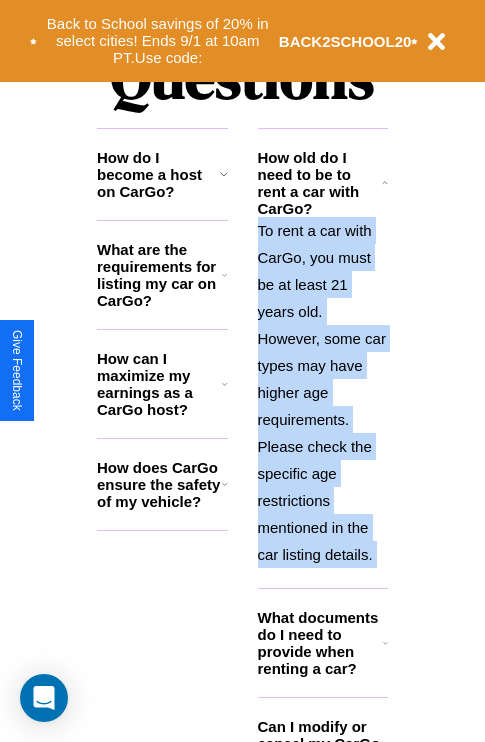 scroll, scrollTop: 2613, scrollLeft: 0, axis: vertical 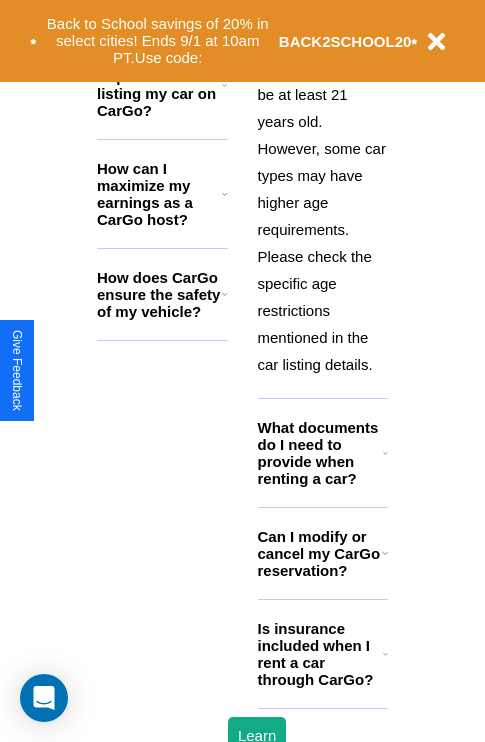 click on "Is insurance included when I rent a car through CarGo?" at bounding box center (320, 654) 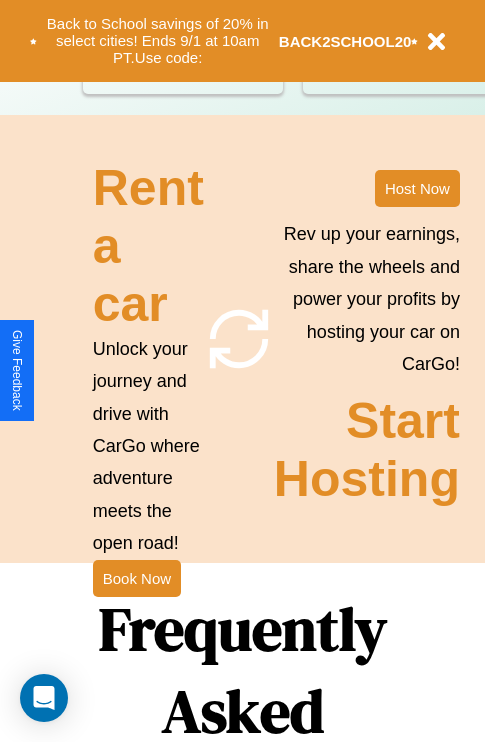 scroll, scrollTop: 1558, scrollLeft: 0, axis: vertical 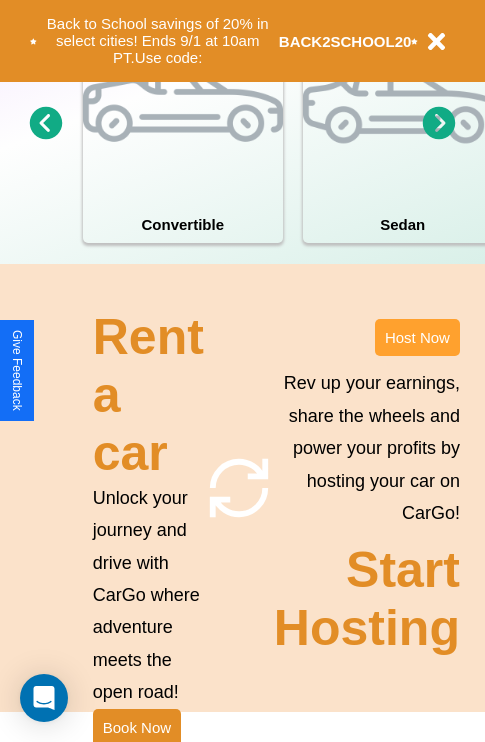 click on "Host Now" at bounding box center [417, 337] 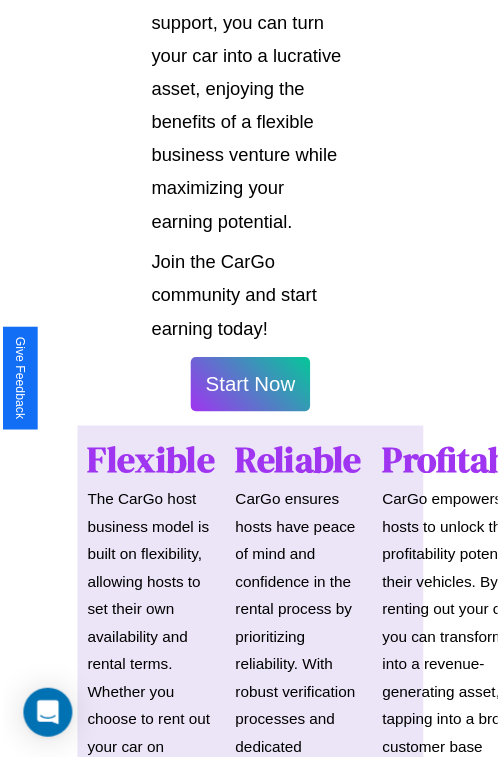 scroll, scrollTop: 1417, scrollLeft: 0, axis: vertical 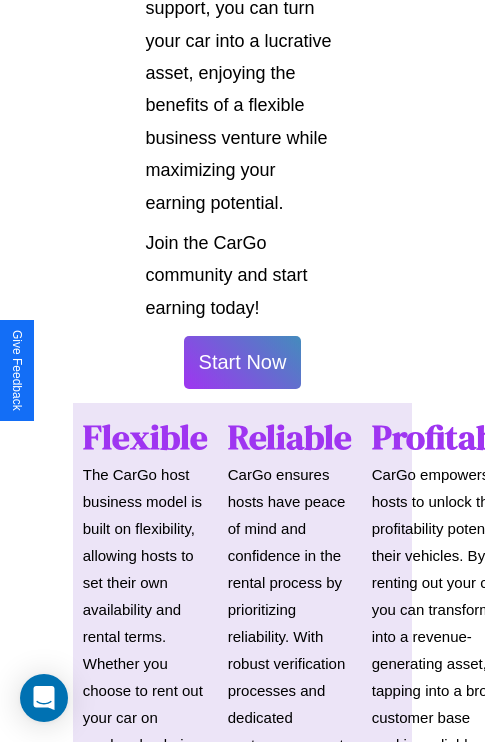 click on "Start Now" at bounding box center [243, 362] 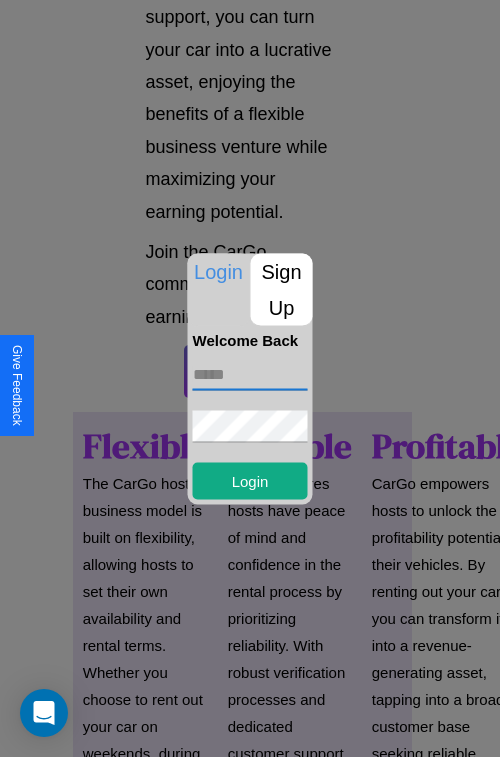 click at bounding box center [250, 374] 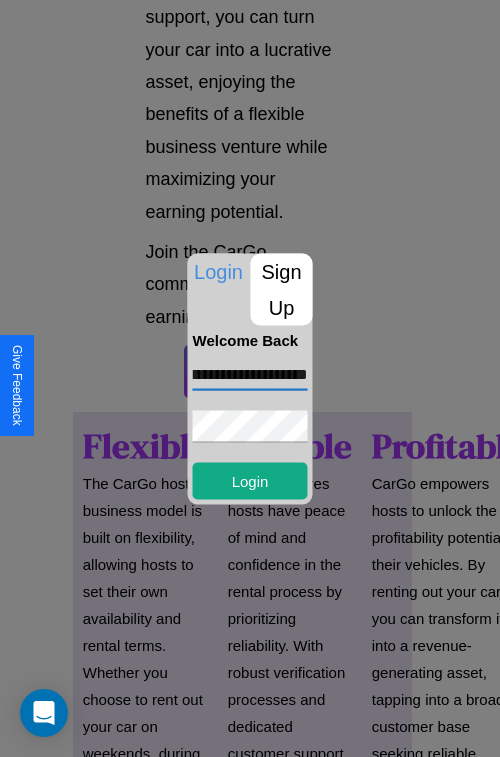 scroll, scrollTop: 0, scrollLeft: 76, axis: horizontal 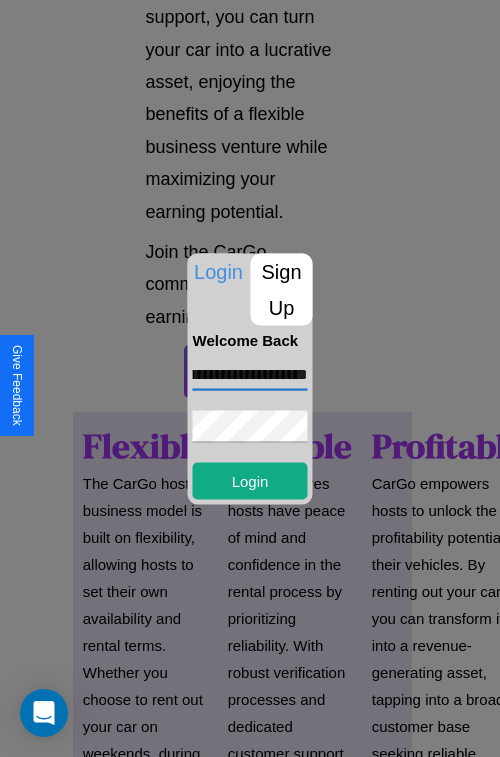 type on "**********" 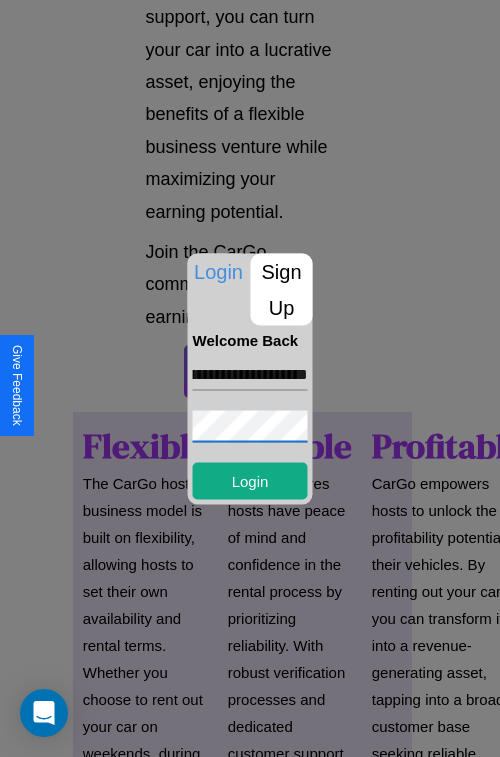 scroll, scrollTop: 0, scrollLeft: 0, axis: both 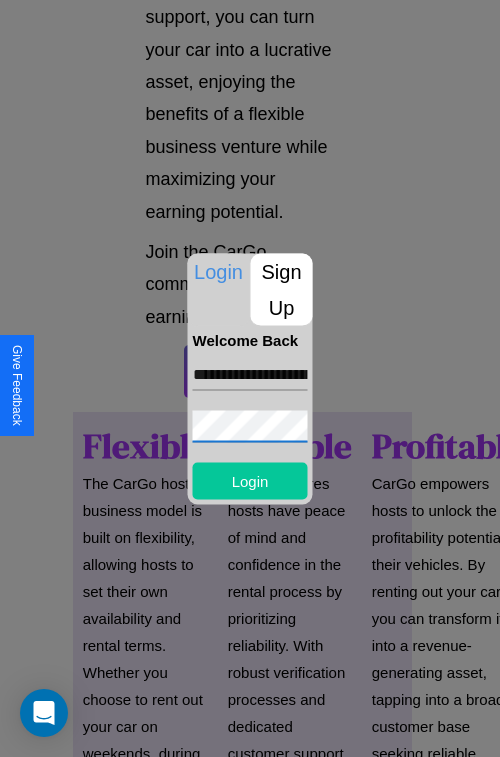 click on "Login" at bounding box center [250, 480] 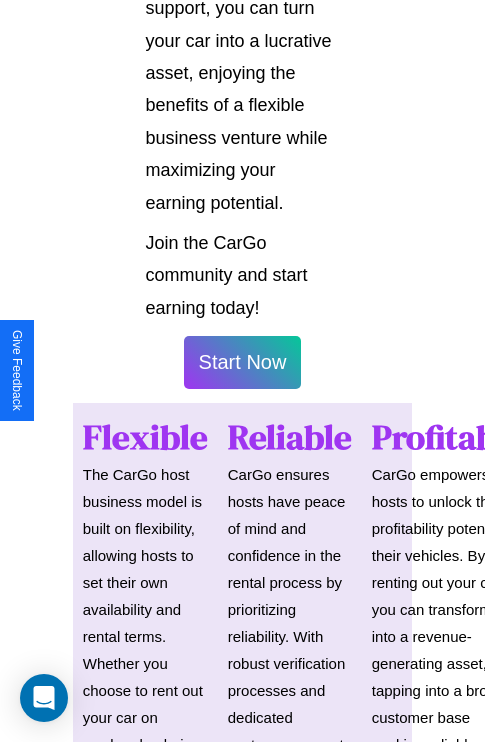 scroll, scrollTop: 1419, scrollLeft: 0, axis: vertical 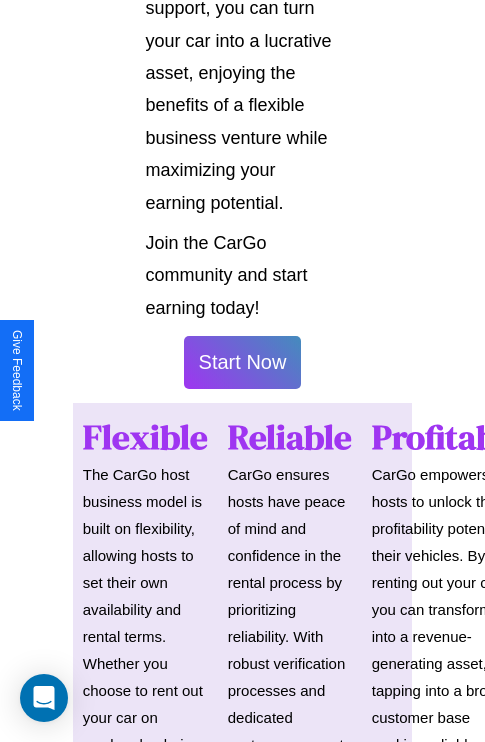 click on "Start Now" at bounding box center (243, 362) 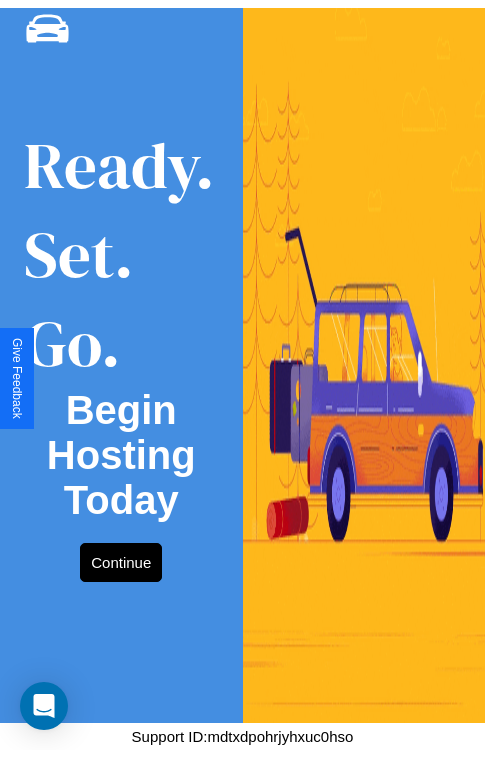 scroll, scrollTop: 0, scrollLeft: 0, axis: both 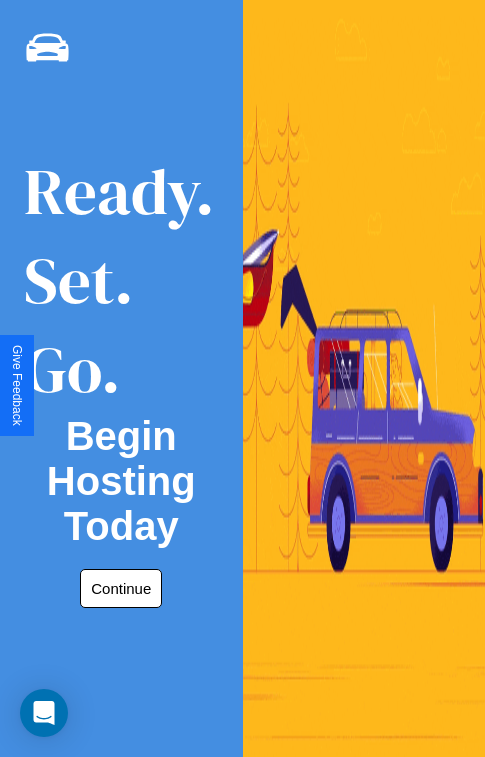click on "Continue" at bounding box center (121, 588) 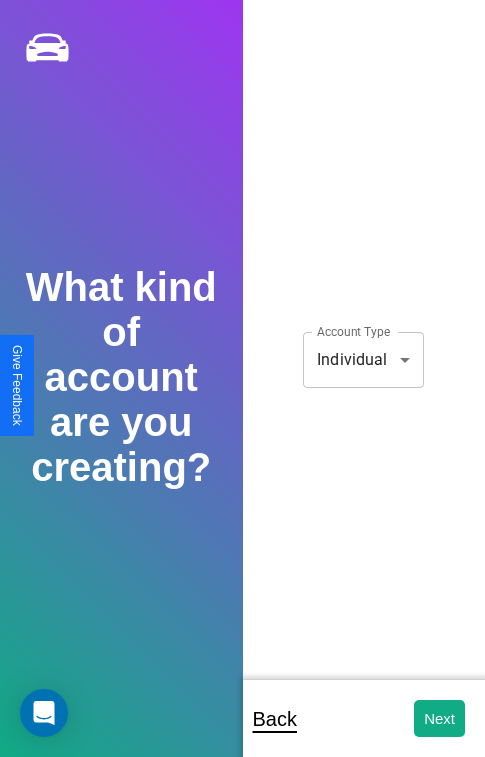 click on "**********" at bounding box center [242, 392] 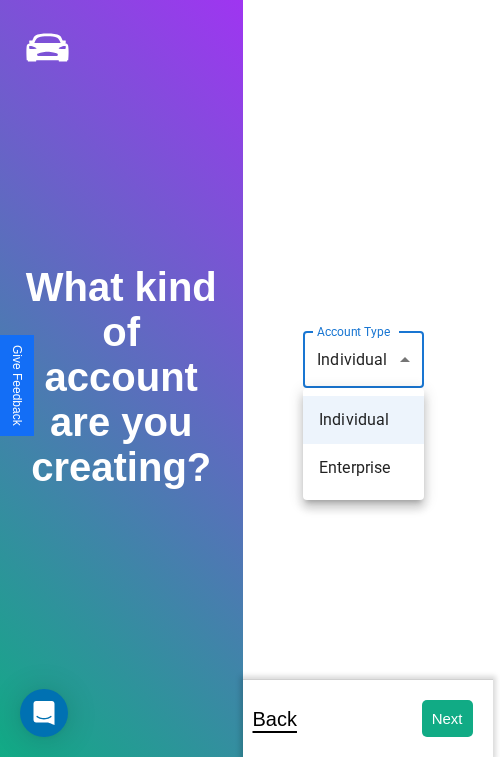 click on "Individual" at bounding box center (363, 420) 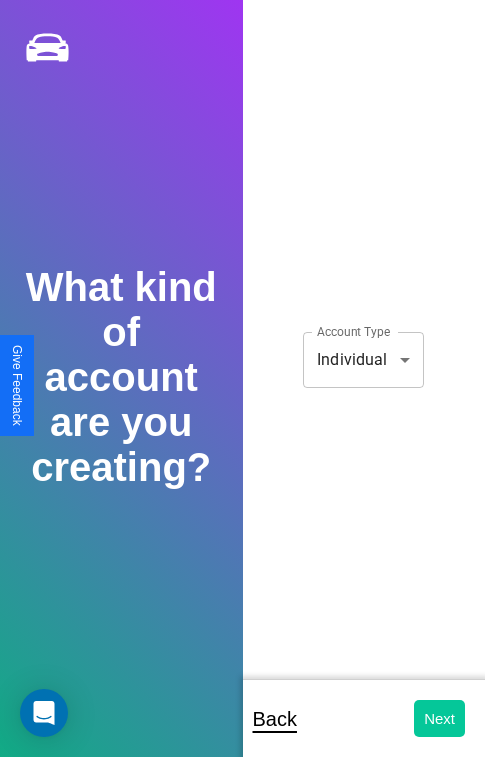 click on "Next" at bounding box center [439, 718] 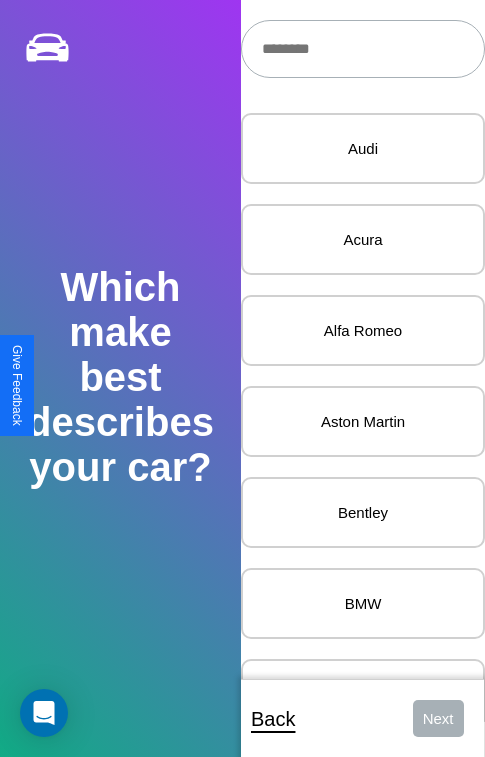 scroll, scrollTop: 27, scrollLeft: 0, axis: vertical 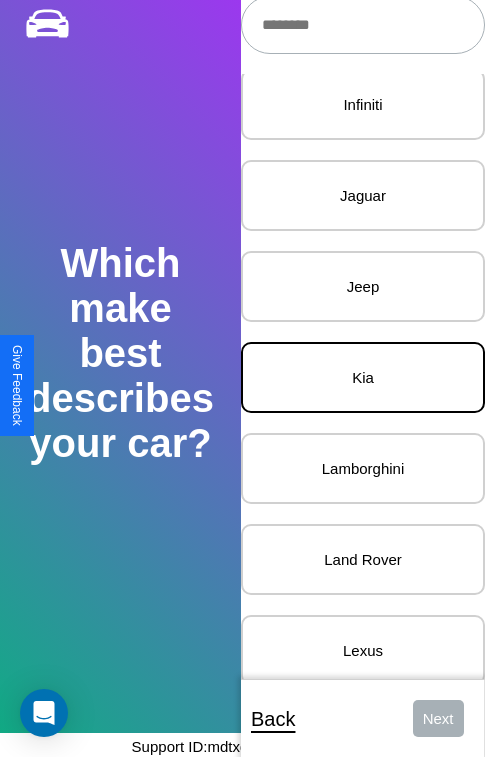 click on "Kia" at bounding box center [363, 377] 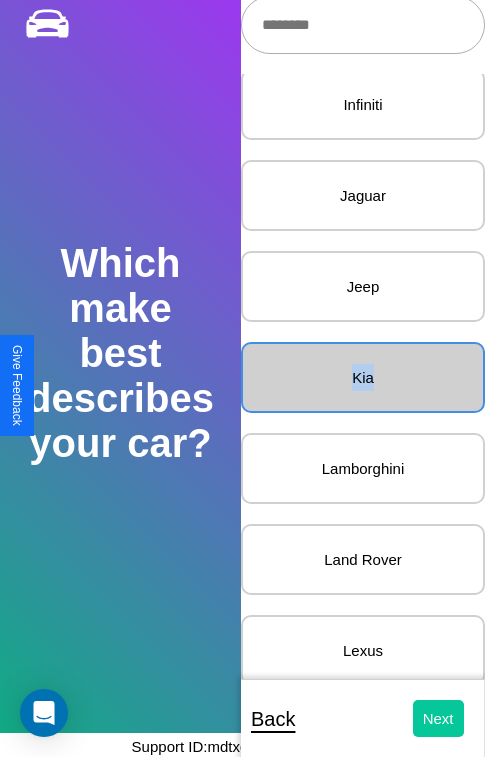 click on "Next" at bounding box center (438, 718) 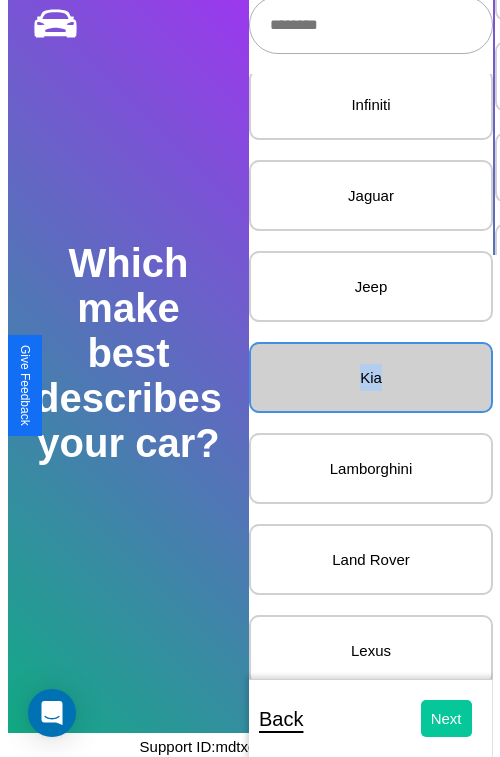 scroll, scrollTop: 0, scrollLeft: 0, axis: both 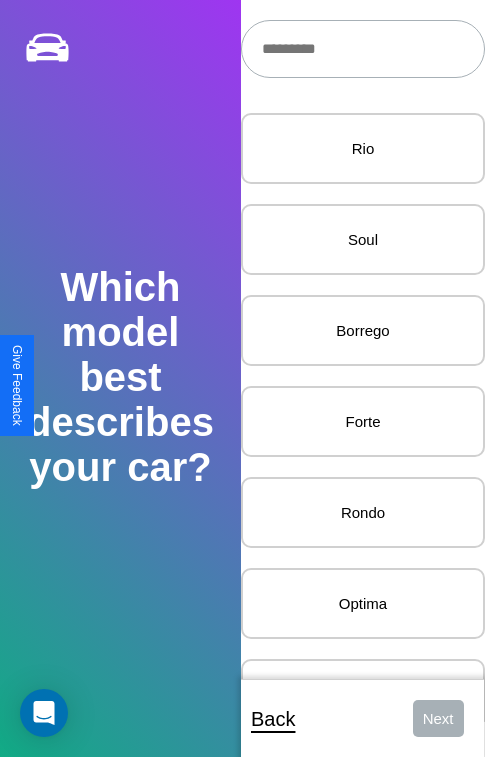 click at bounding box center [363, 49] 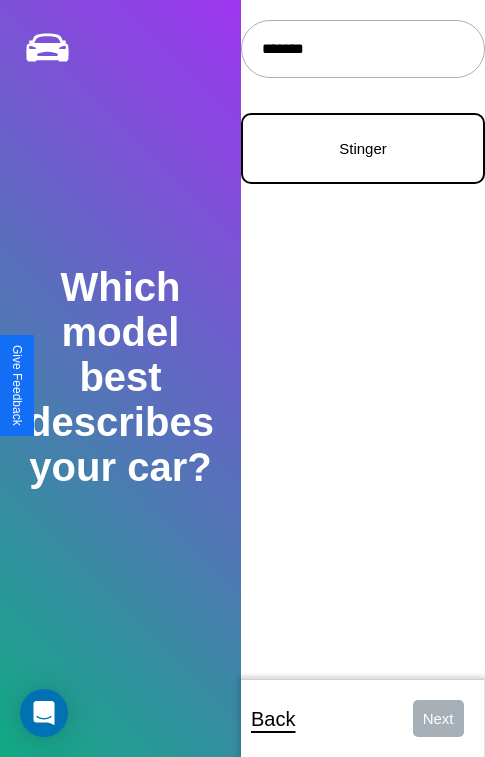 type on "*******" 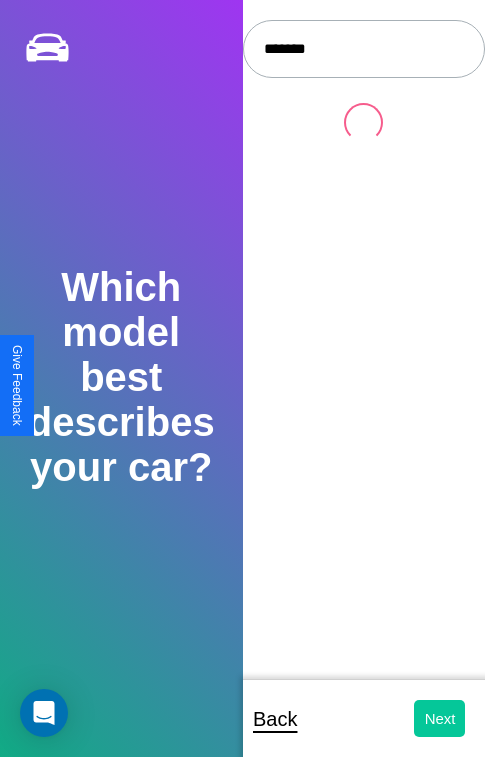 click on "Next" at bounding box center (439, 718) 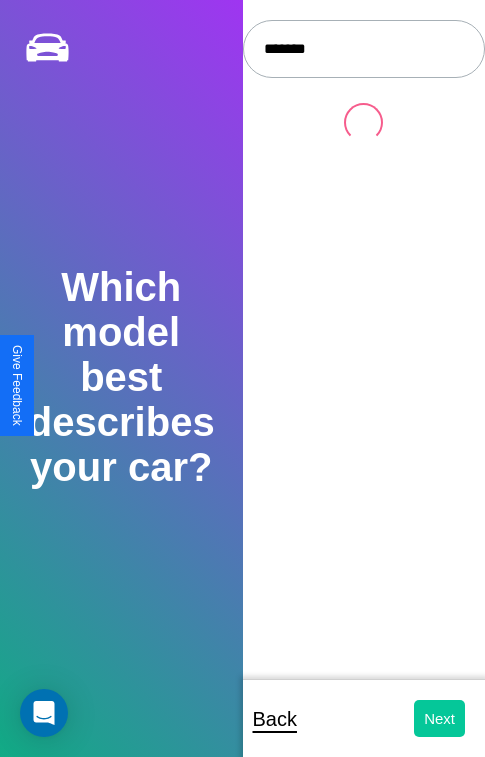 select on "*****" 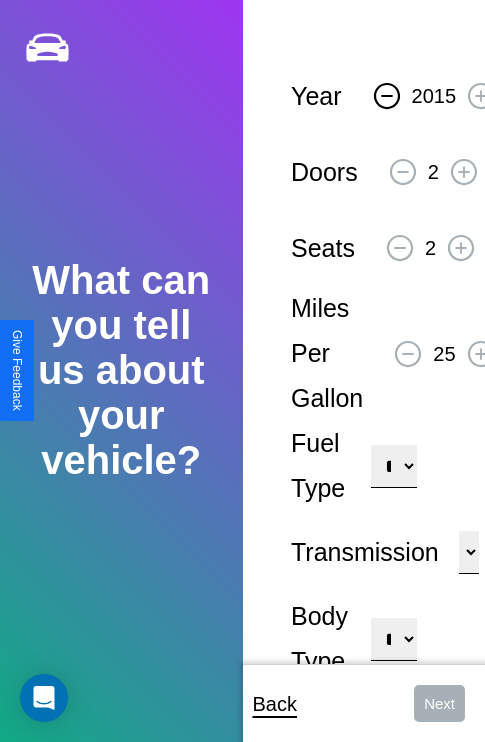 click 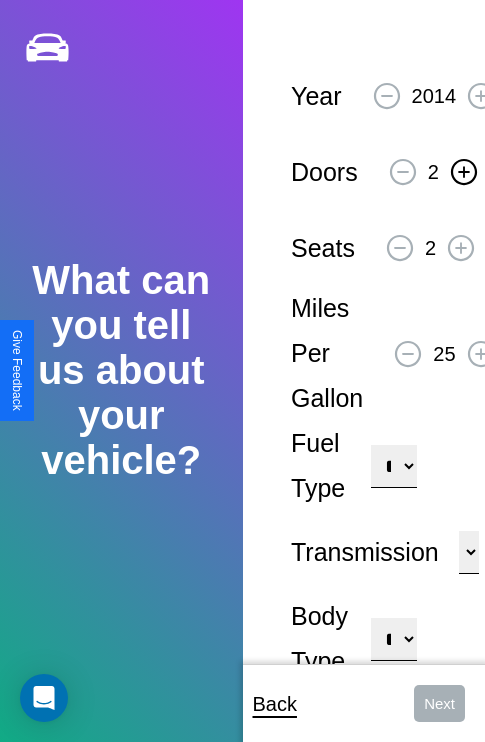 click 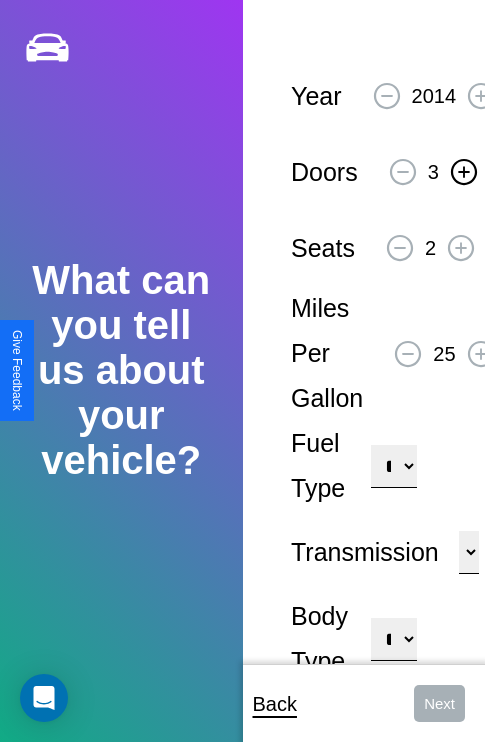 click 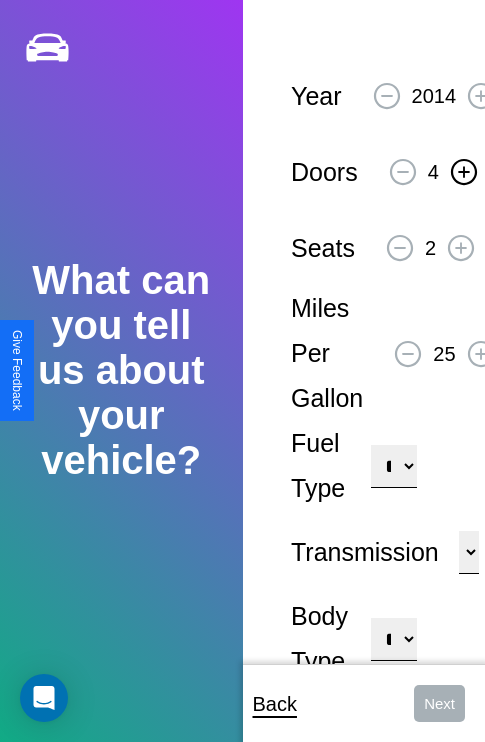click 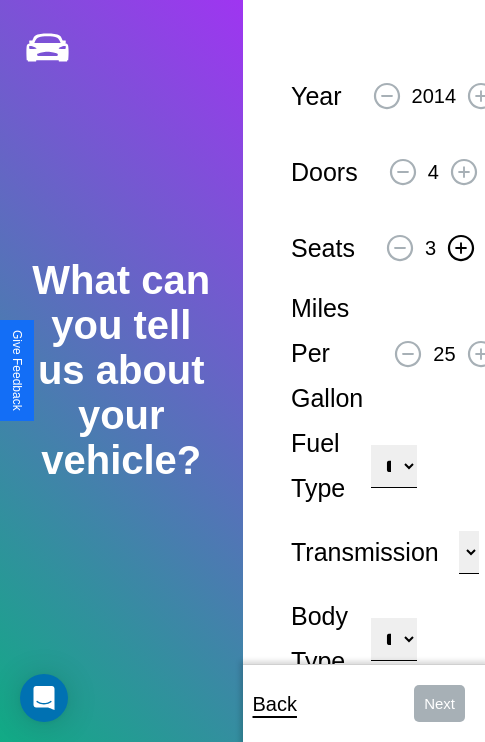 click 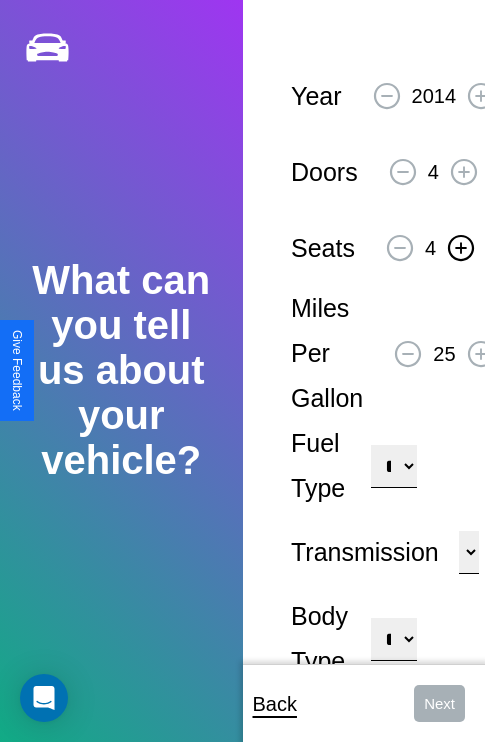 click 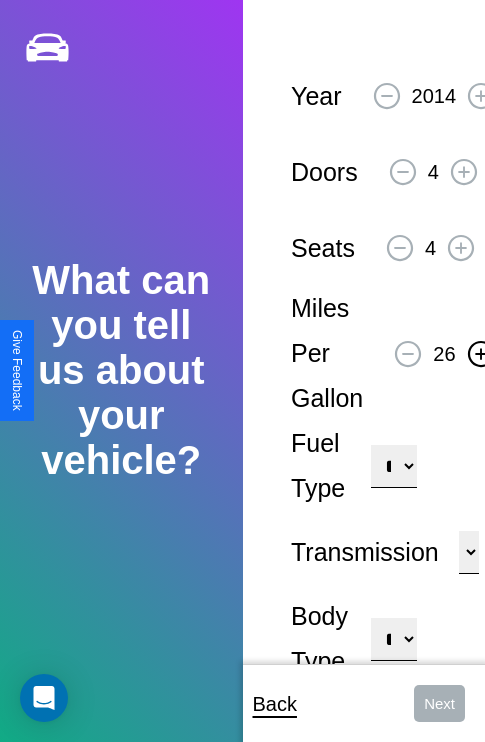 click on "**********" at bounding box center [393, 466] 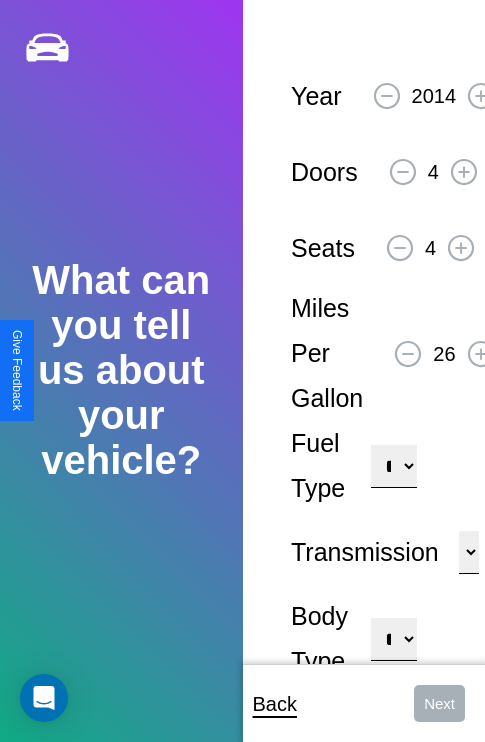 select on "********" 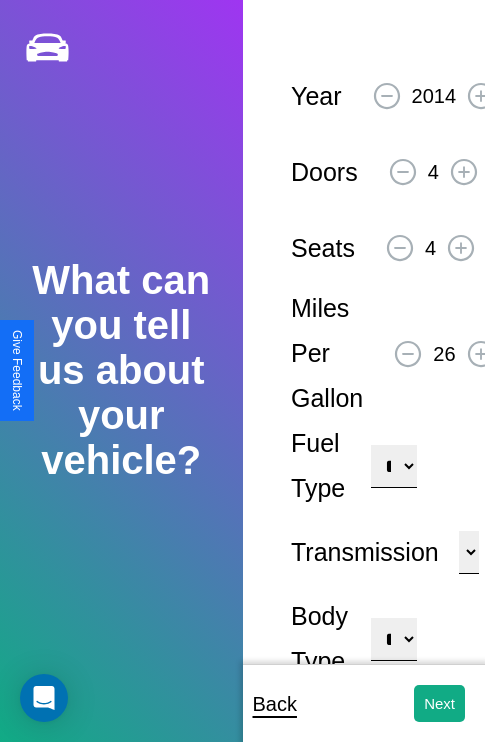 click on "**********" at bounding box center (393, 639) 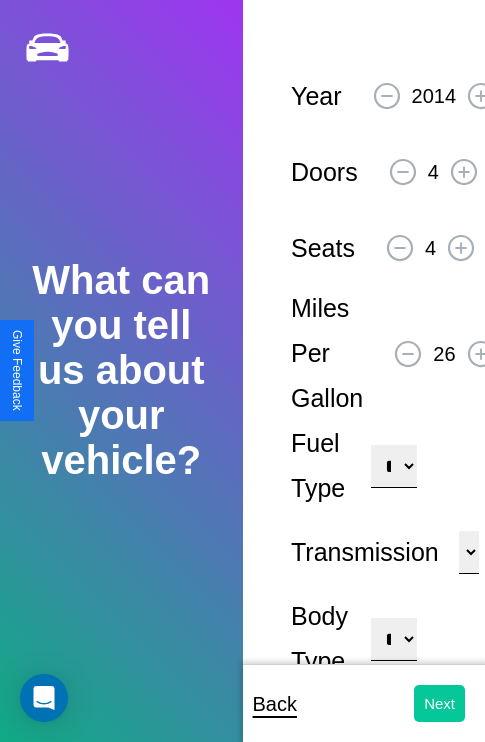 click on "Next" at bounding box center [439, 703] 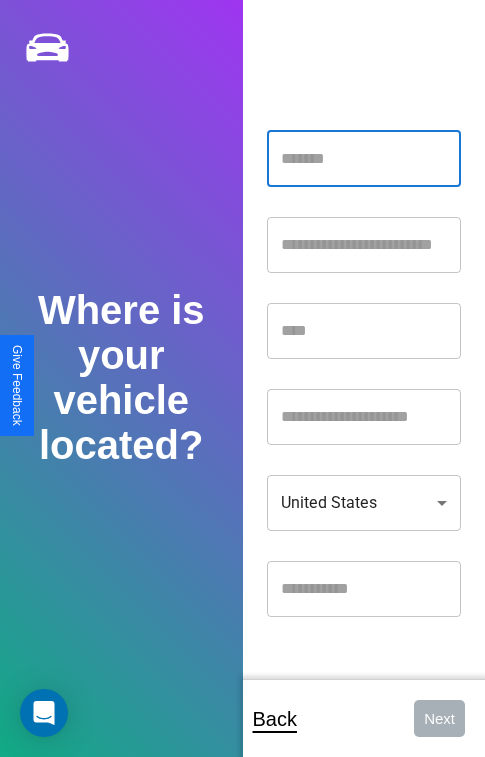 click at bounding box center (364, 159) 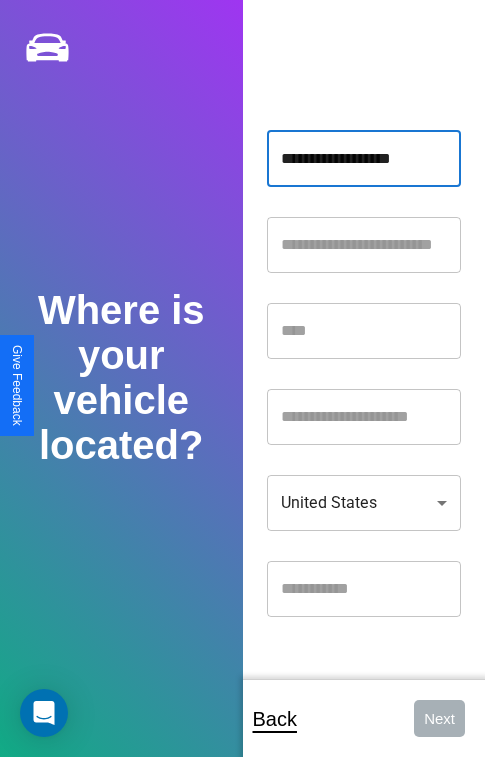 type on "**********" 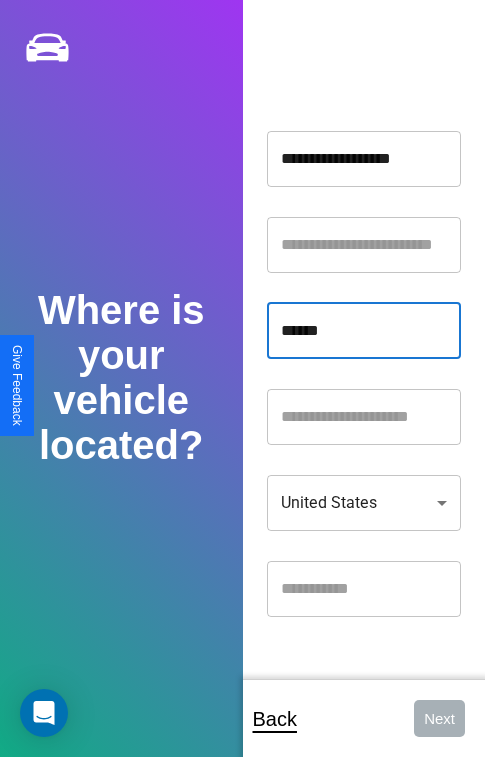 type on "******" 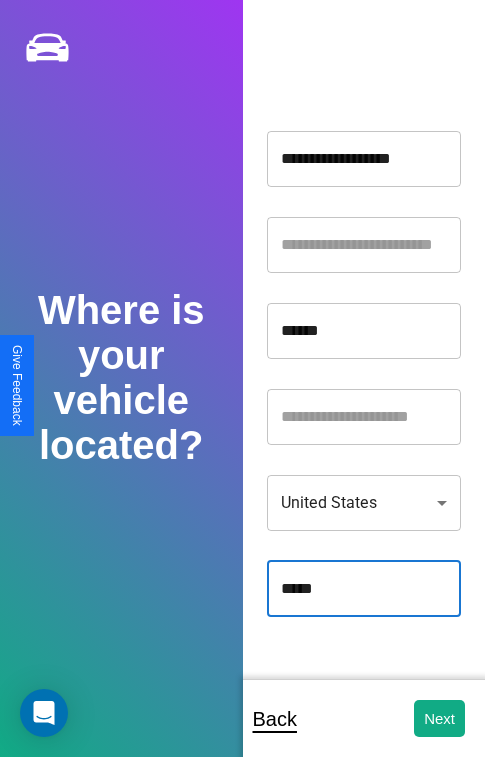 type on "*****" 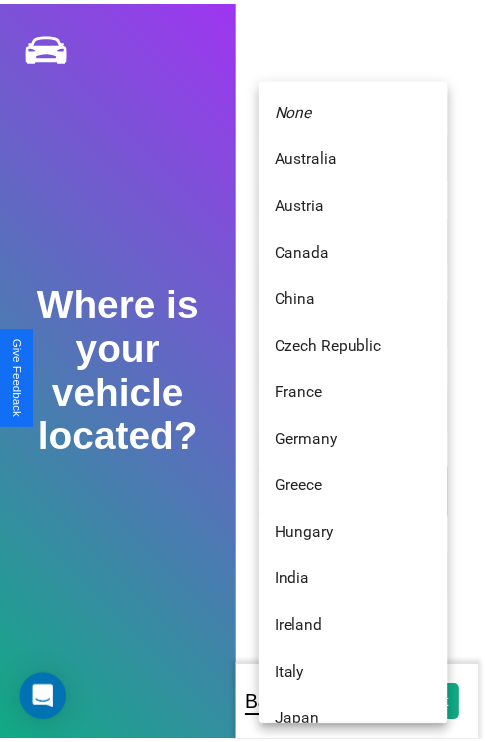 scroll, scrollTop: 459, scrollLeft: 0, axis: vertical 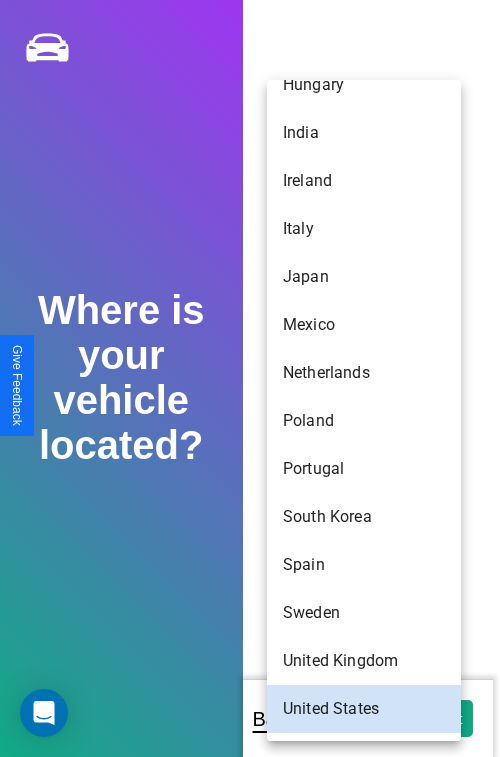 click on "Poland" at bounding box center [364, 421] 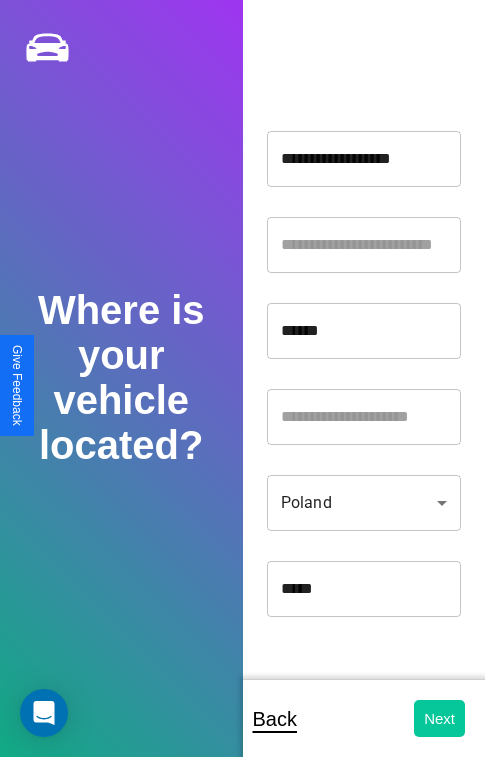 click on "Next" at bounding box center [439, 718] 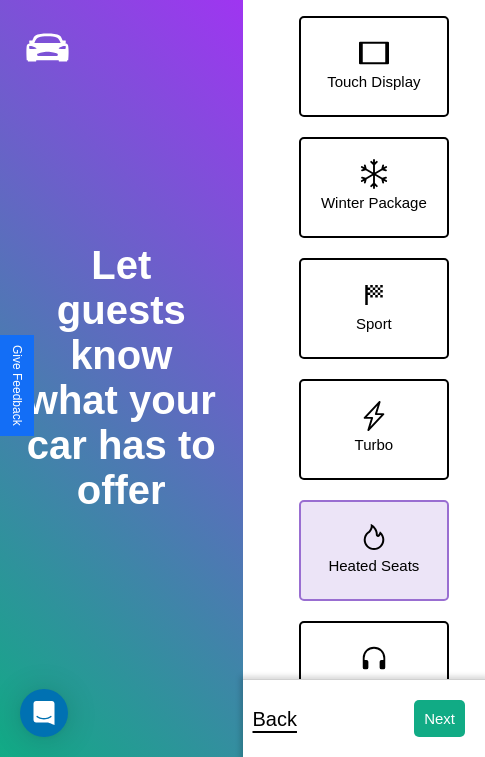 click 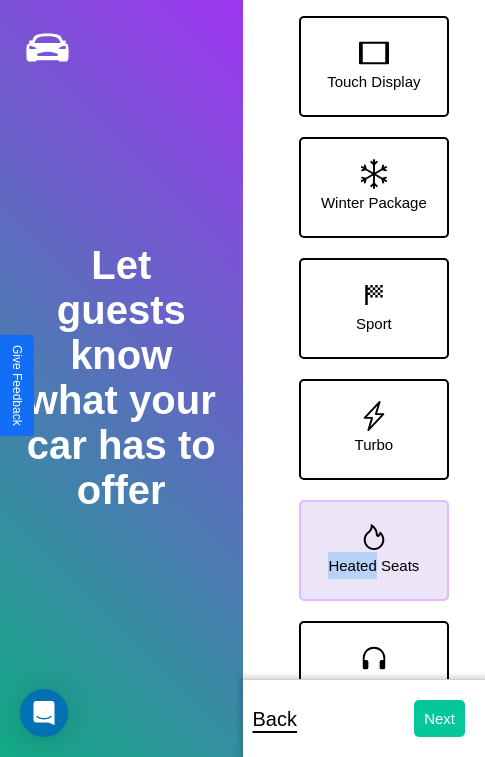 click on "Next" at bounding box center (439, 718) 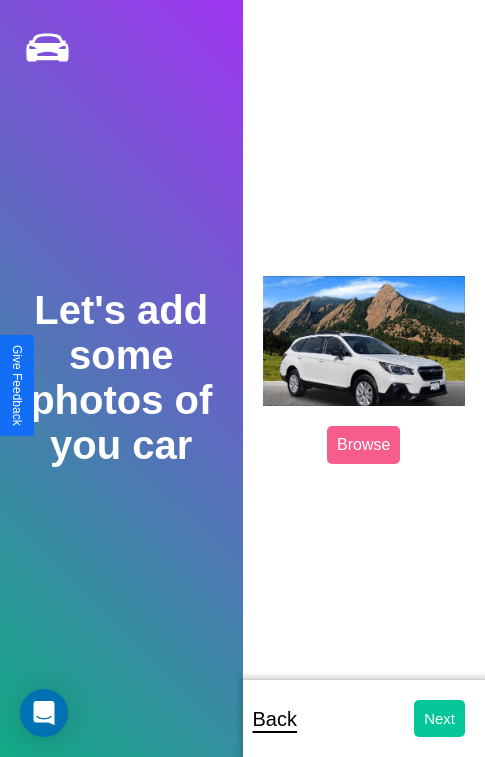 click on "Next" at bounding box center [439, 718] 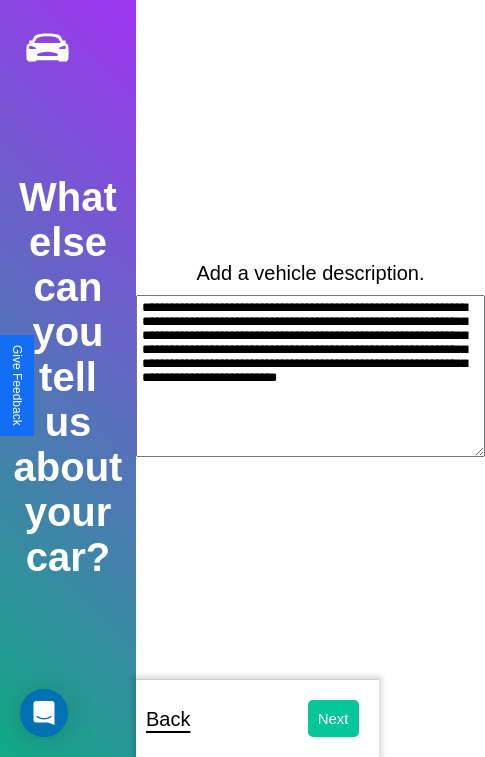 type on "**********" 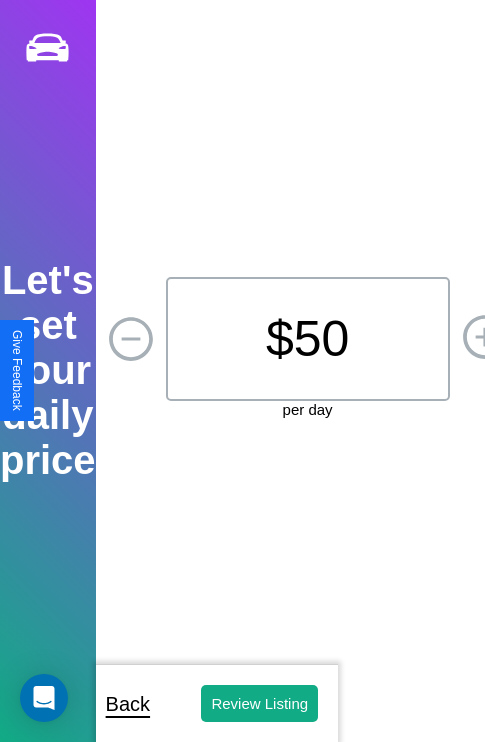 click on "$ 50" at bounding box center (308, 339) 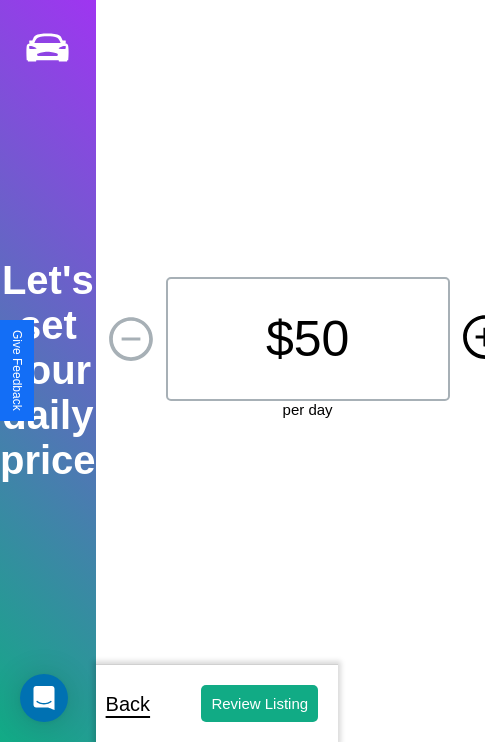 click 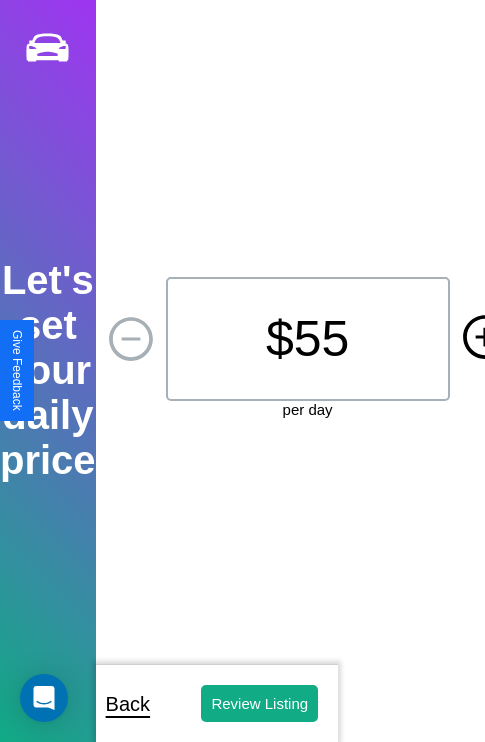 click 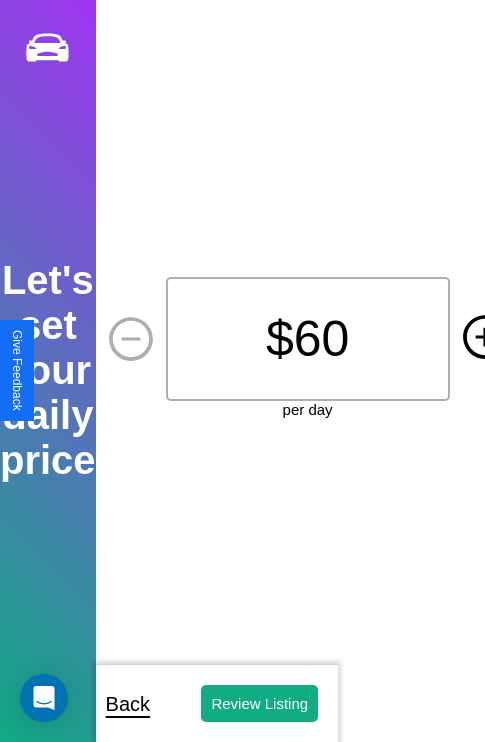 click 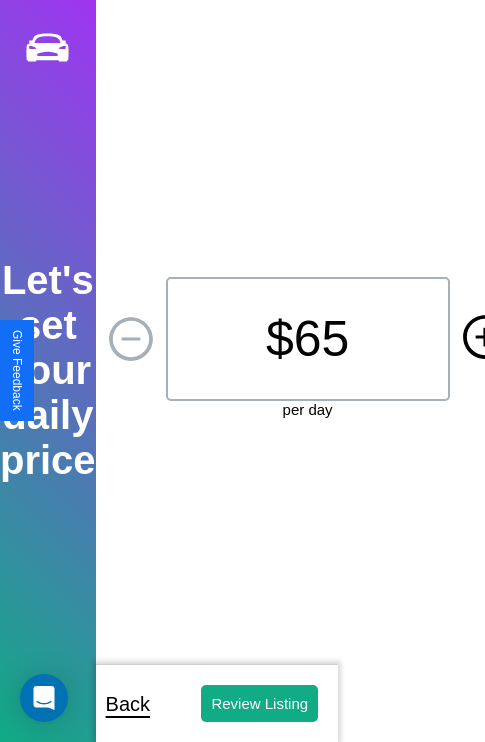 click 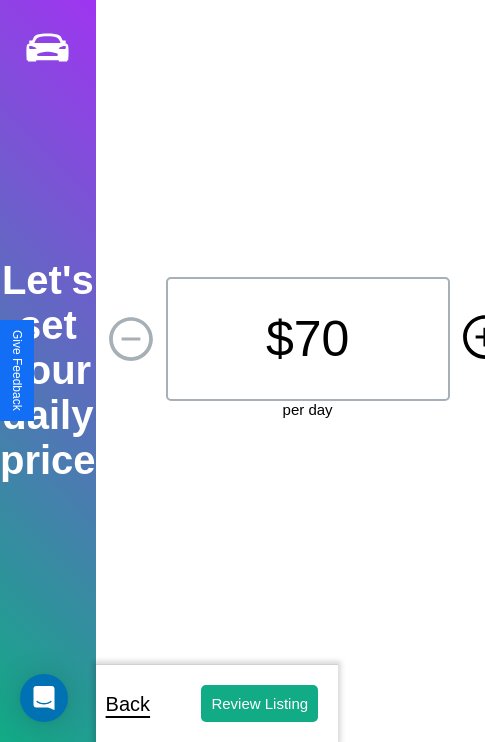 click 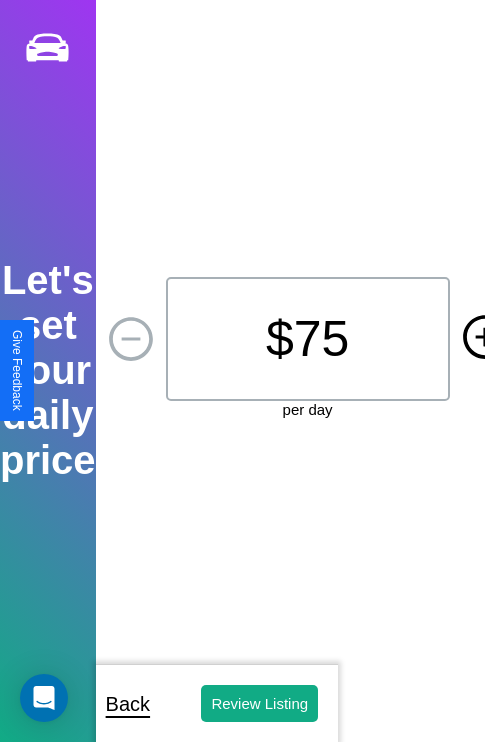 click 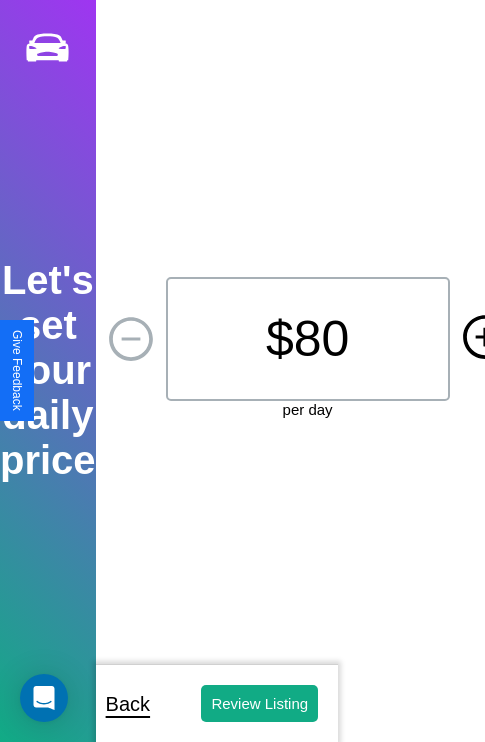 click 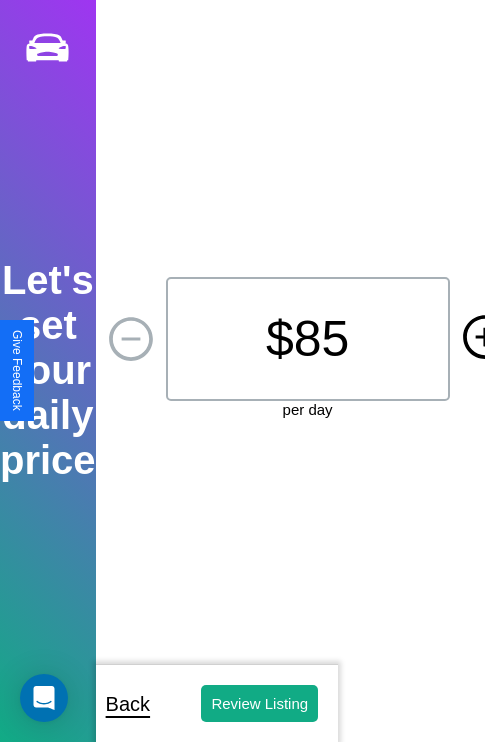 click 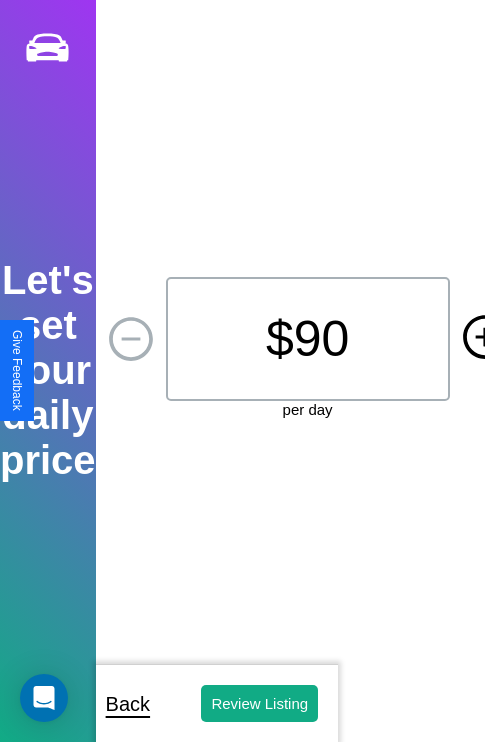 click 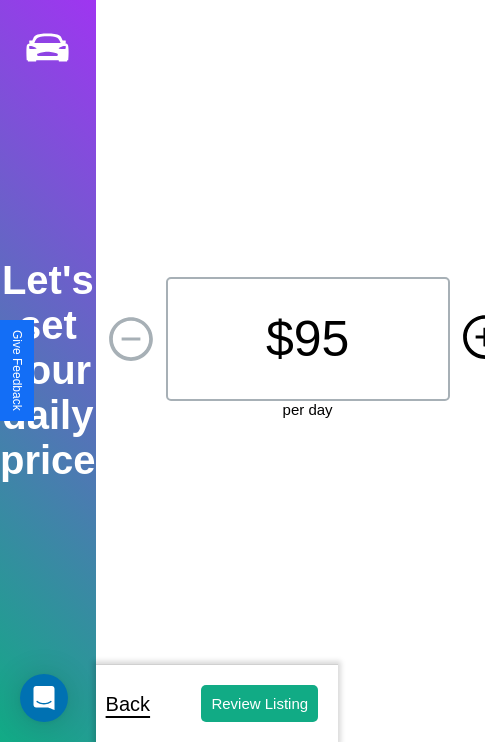 click 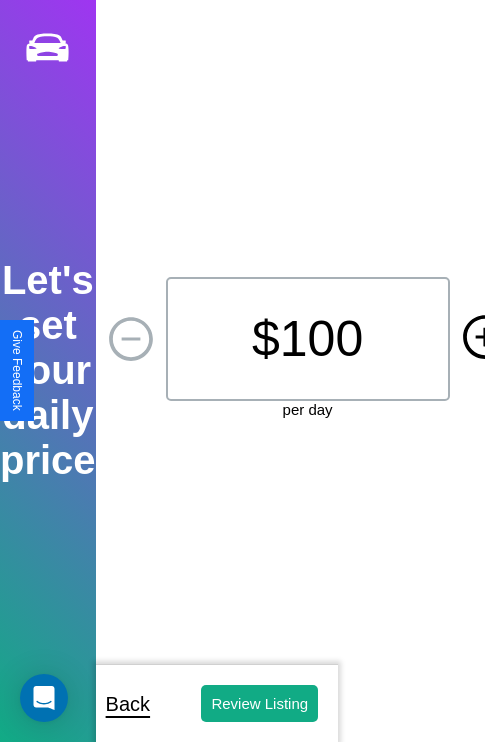 click 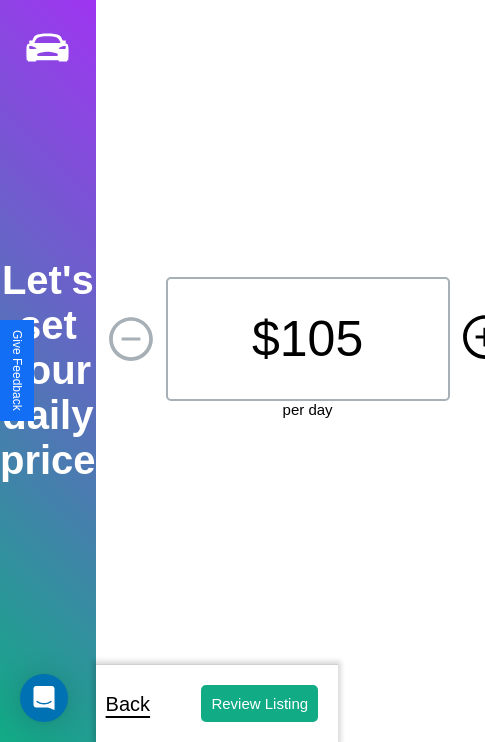 click 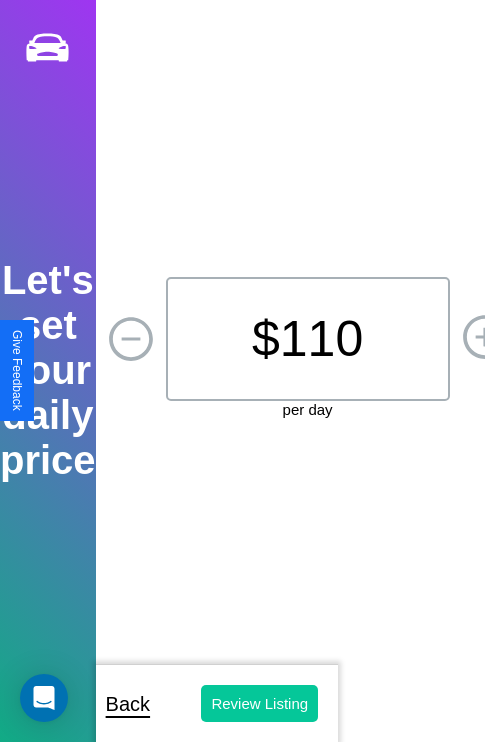 click on "Review Listing" at bounding box center (259, 703) 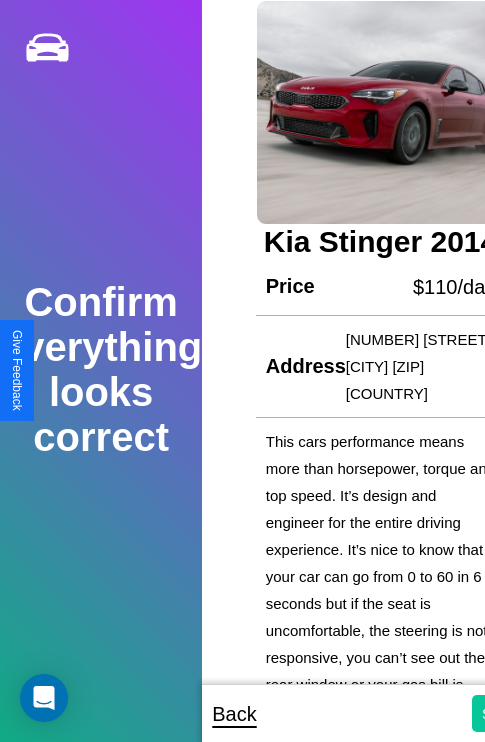 click on "Submit" at bounding box center (505, 713) 